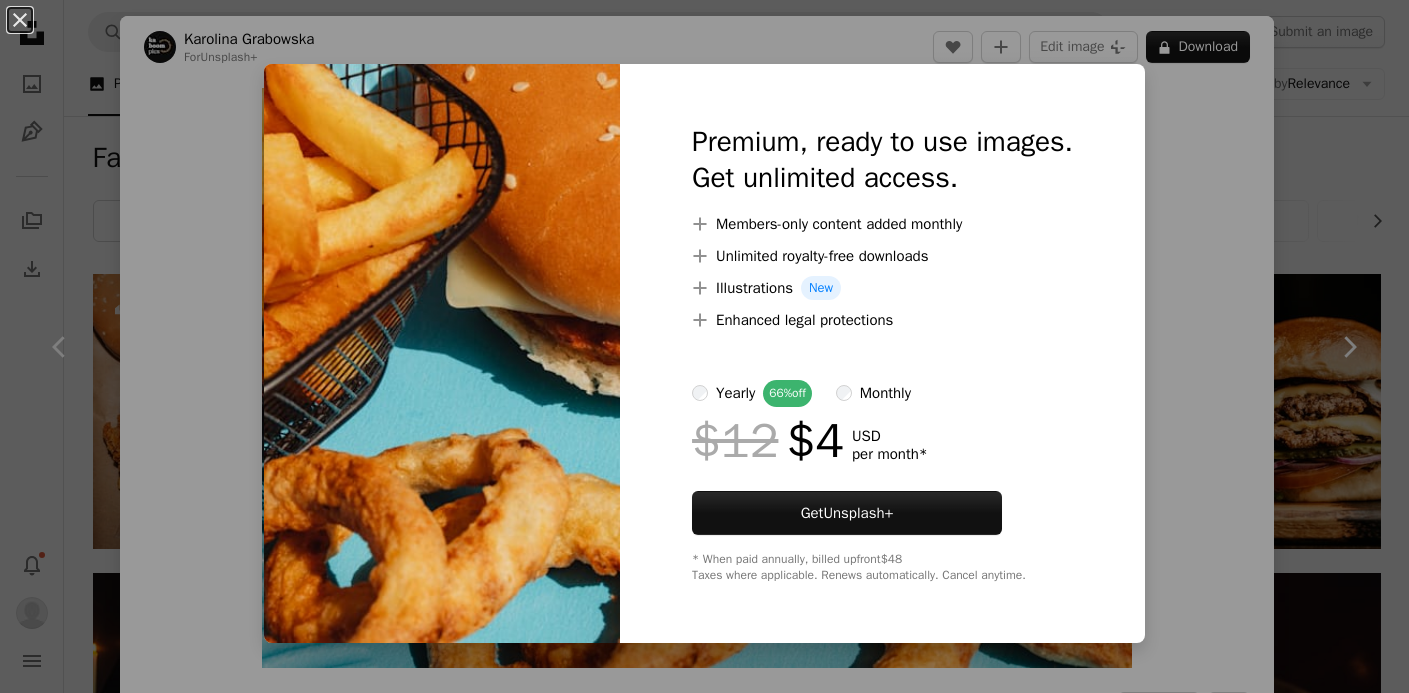 scroll, scrollTop: 692, scrollLeft: 0, axis: vertical 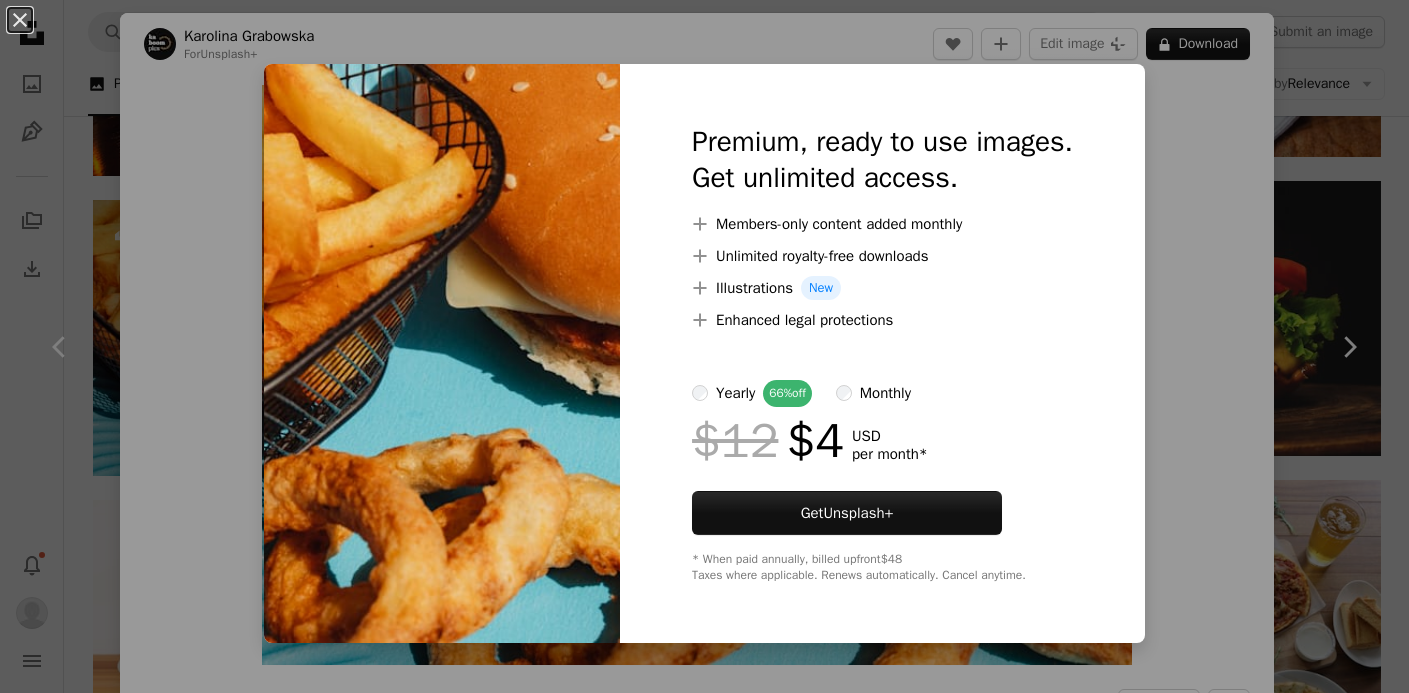 click on "An X shape Premium, ready to use images. Get unlimited access. A plus sign Members-only content added monthly A plus sign Unlimited royalty-free downloads A plus sign Illustrations  New A plus sign Enhanced legal protections yearly 66%  off monthly $12   $4 USD per month * Get  Unsplash+ * When paid annually, billed upfront  $48 Taxes where applicable. Renews automatically. Cancel anytime." at bounding box center (704, 346) 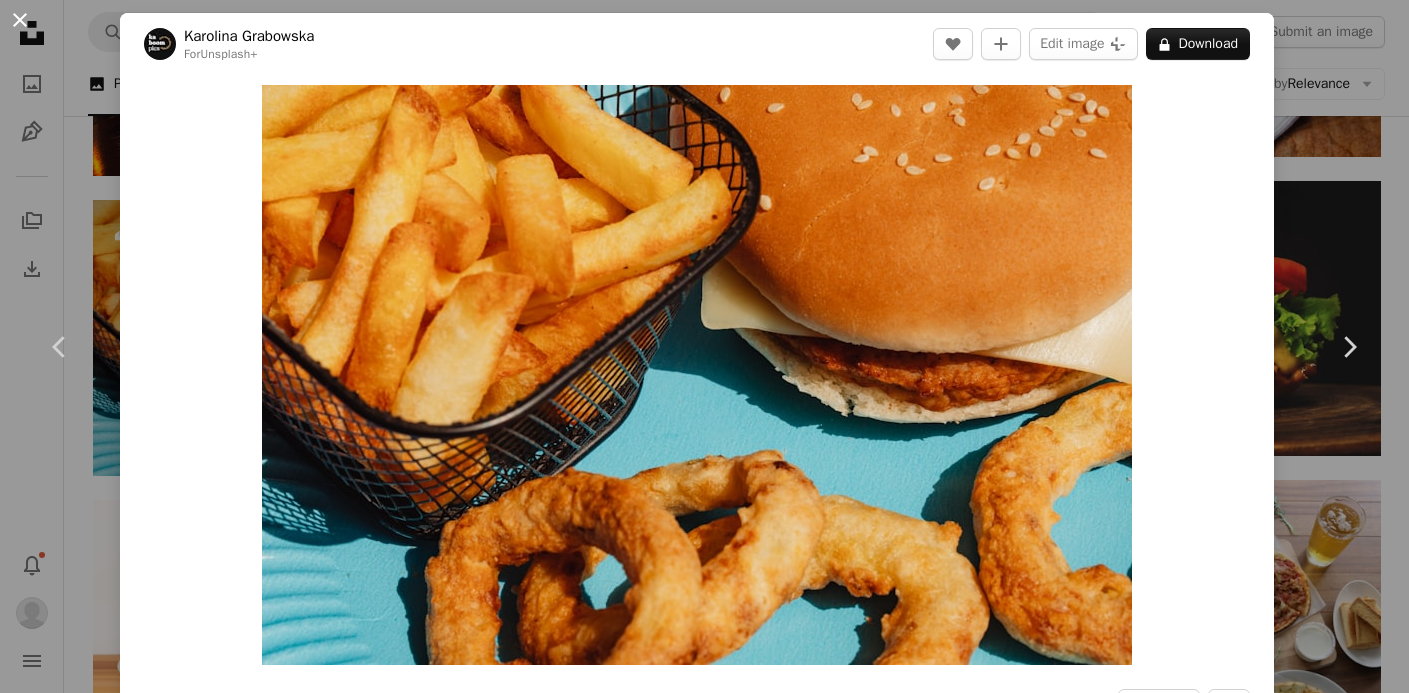 click on "An X shape" at bounding box center (20, 20) 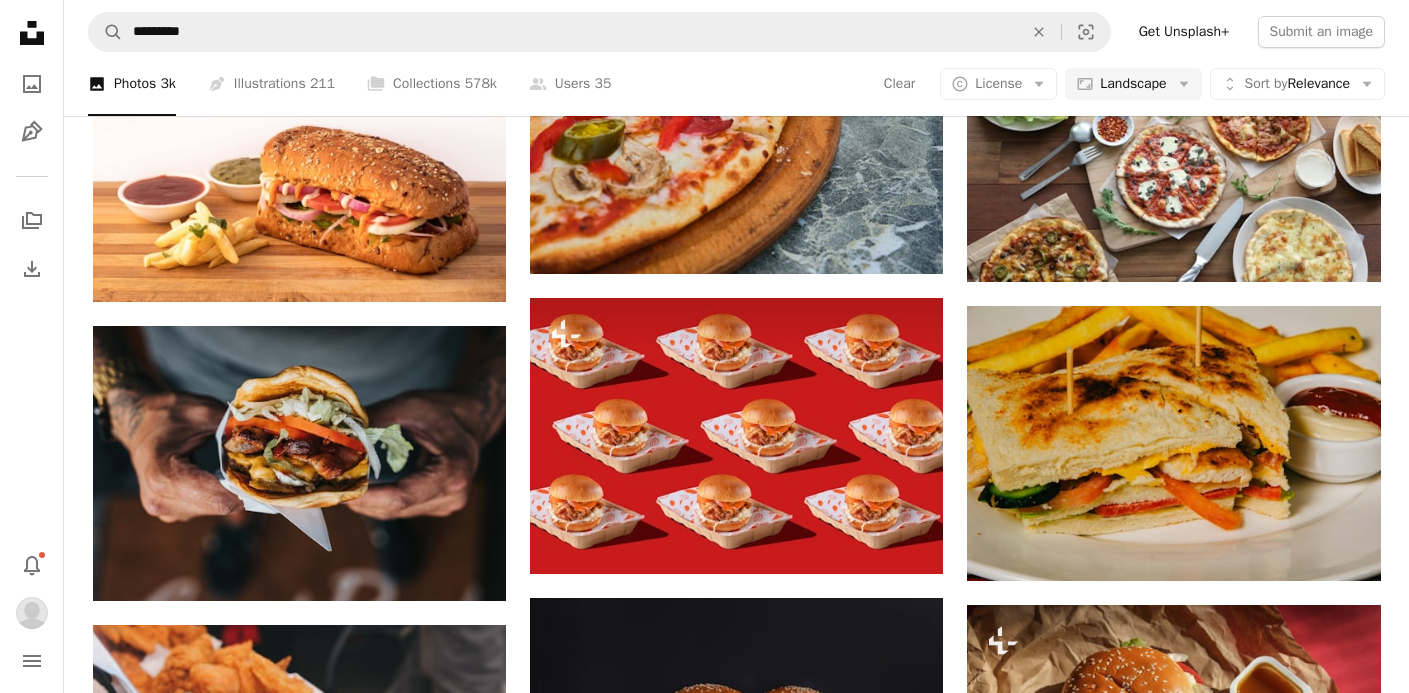 scroll, scrollTop: 1168, scrollLeft: 0, axis: vertical 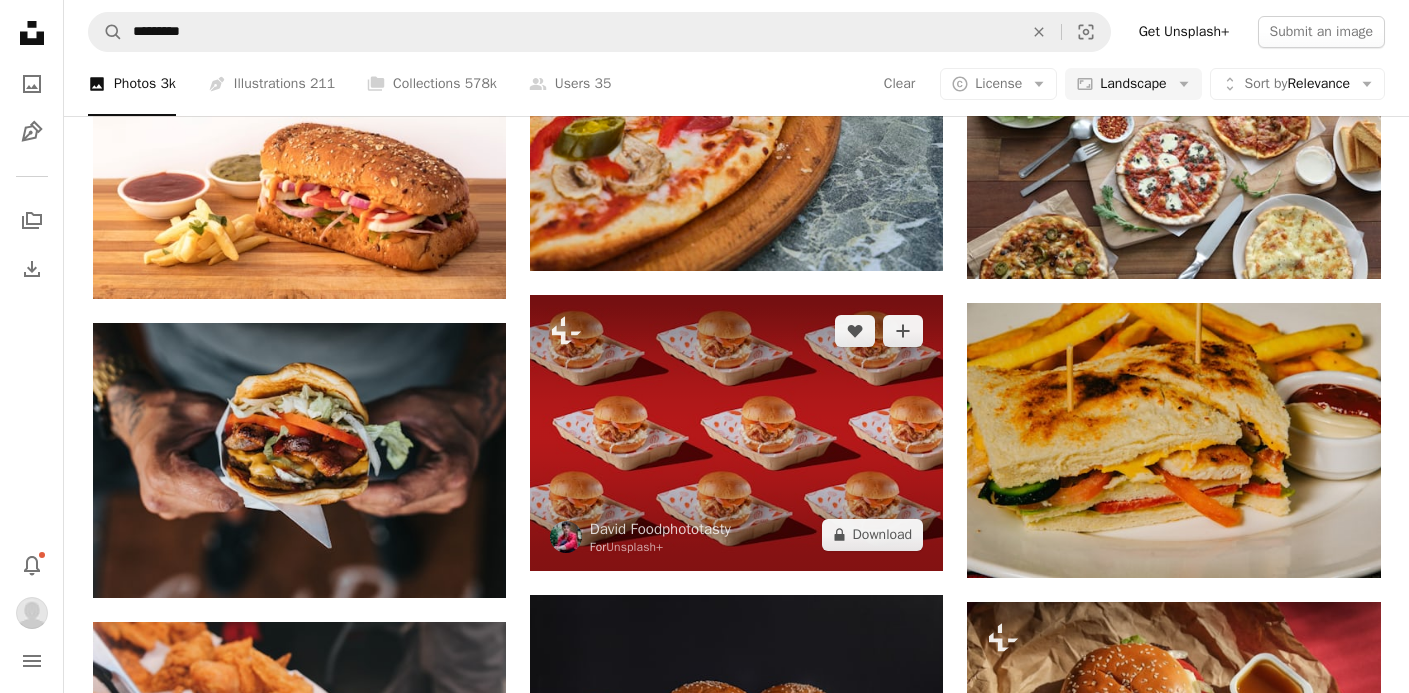 click at bounding box center [736, 433] 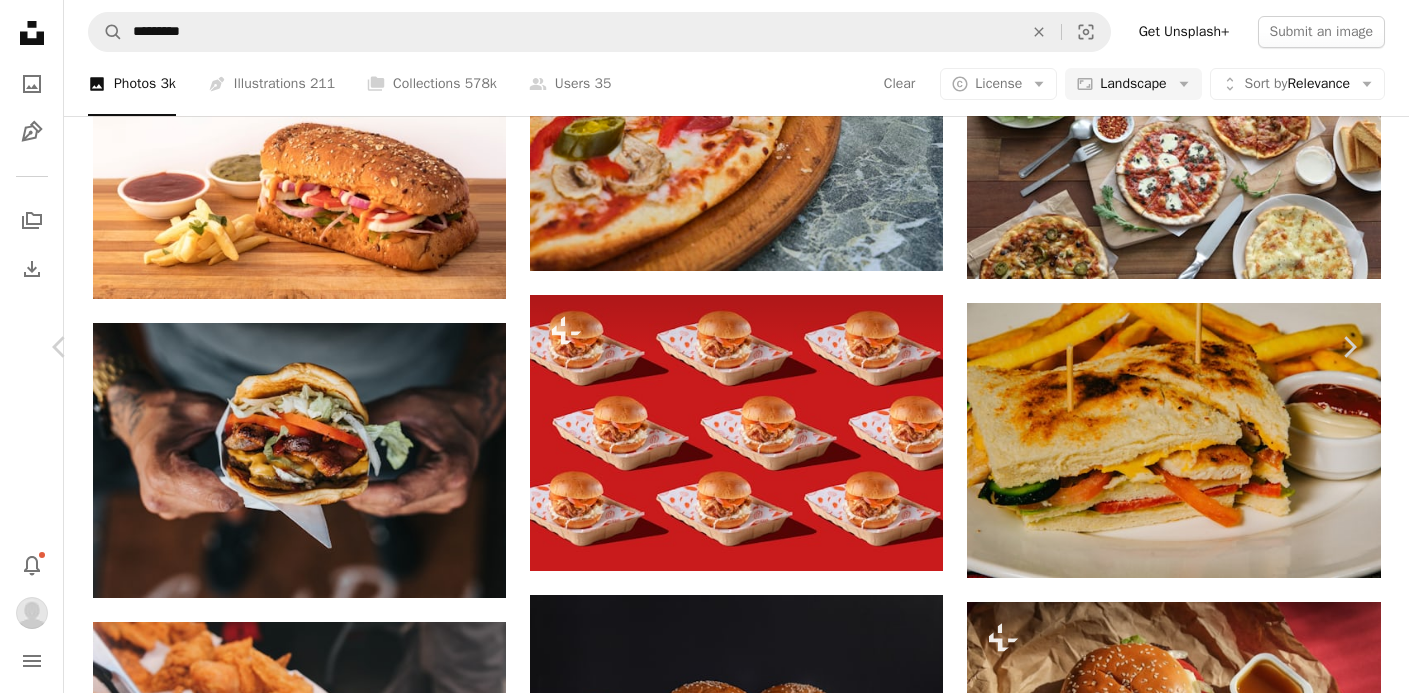 click on "An X shape" at bounding box center (20, 20) 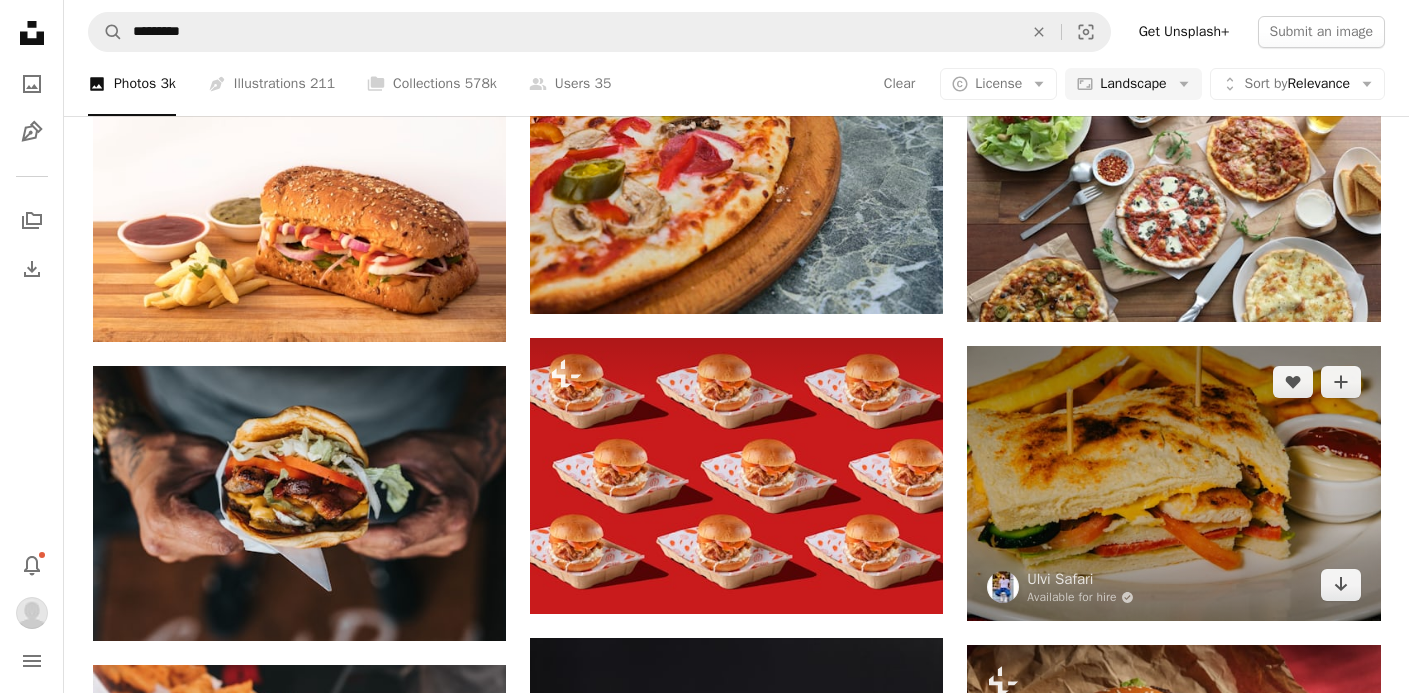 scroll, scrollTop: 1028, scrollLeft: 0, axis: vertical 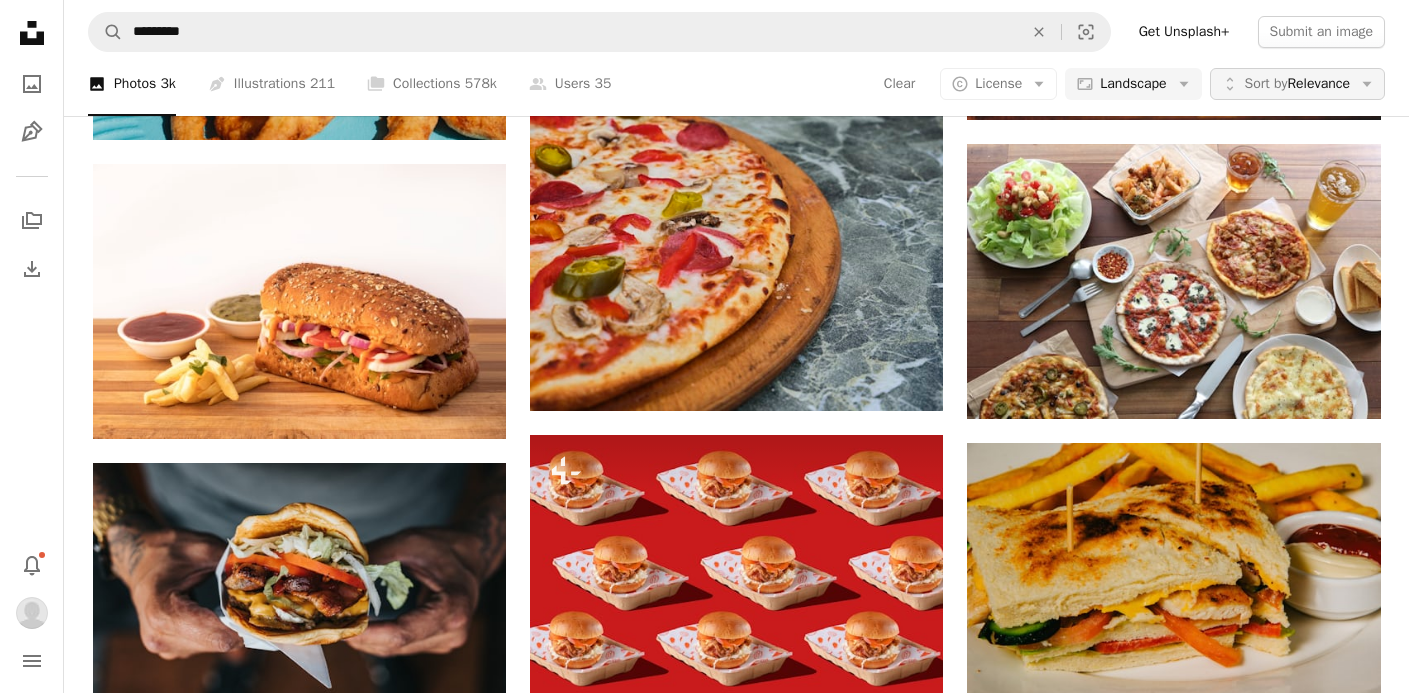 click on "Sort by  Relevance" at bounding box center (1297, 84) 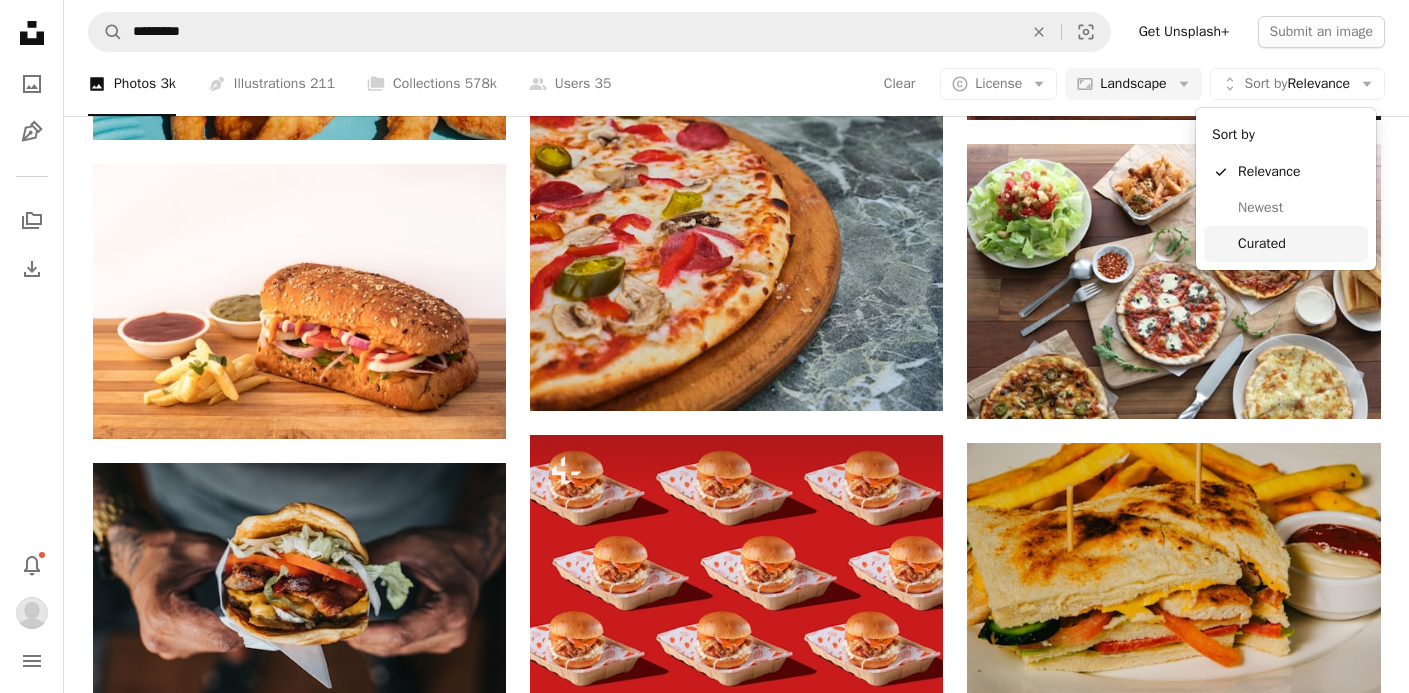 click on "Curated" at bounding box center (1286, 244) 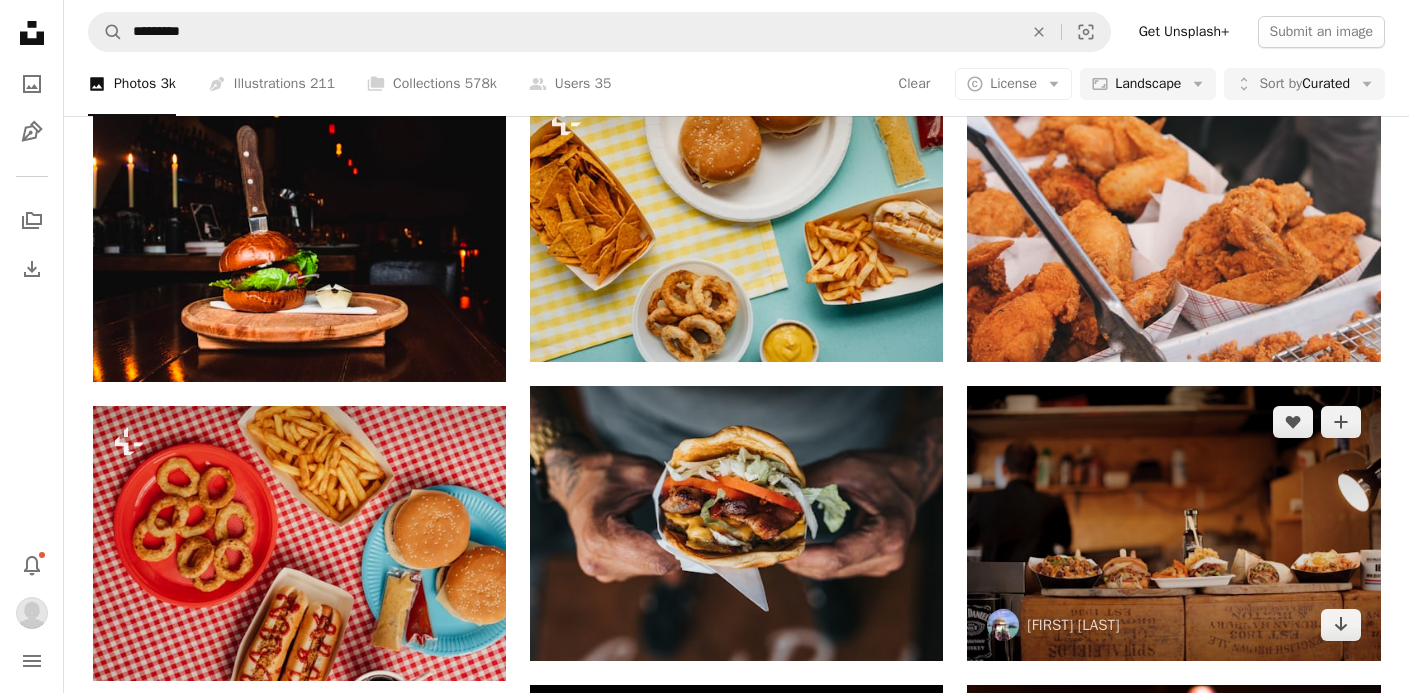 scroll, scrollTop: 0, scrollLeft: 0, axis: both 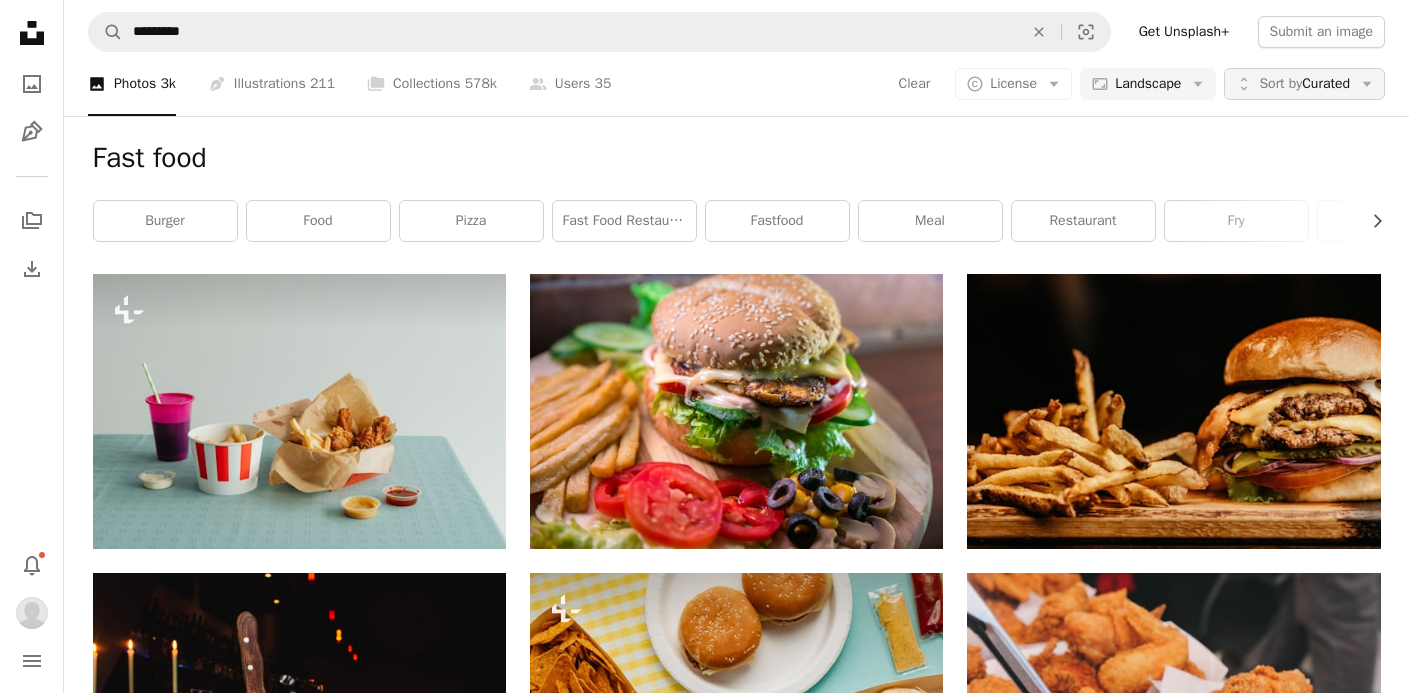 click on "Sort by" at bounding box center [1280, 83] 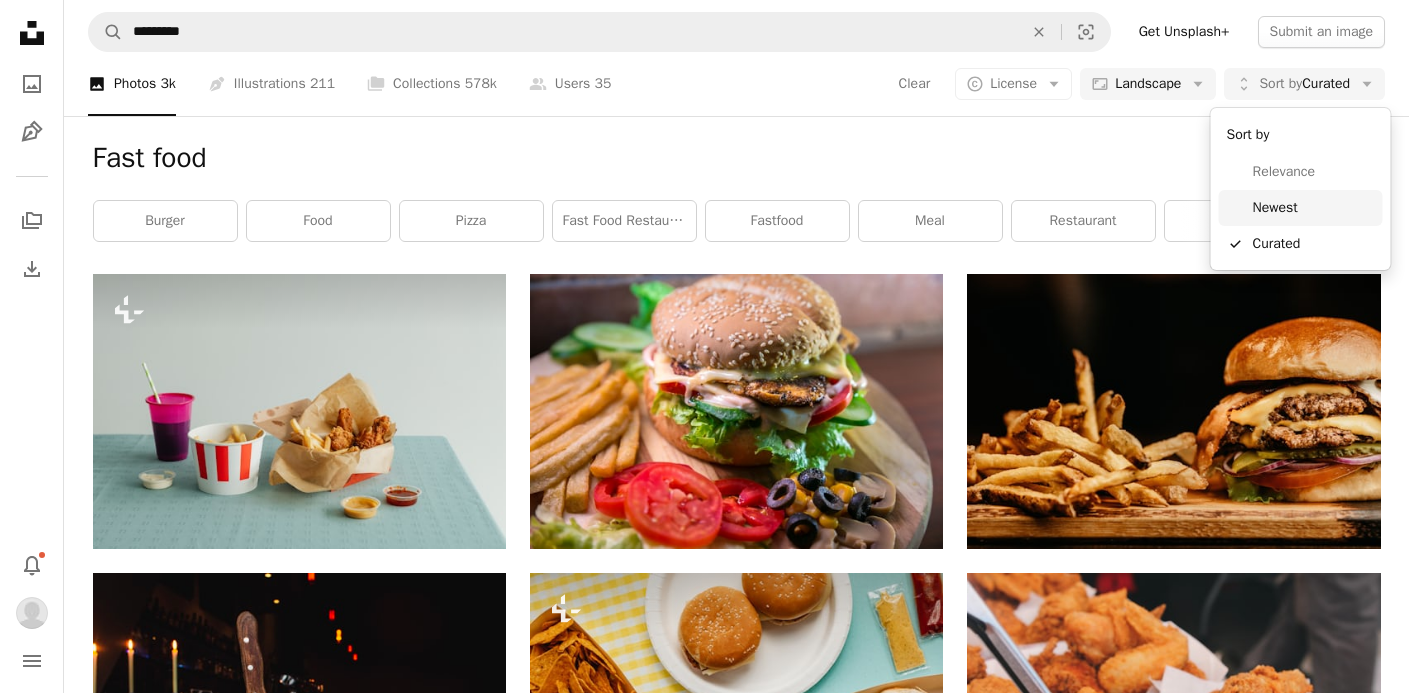 click on "Newest" at bounding box center [1314, 208] 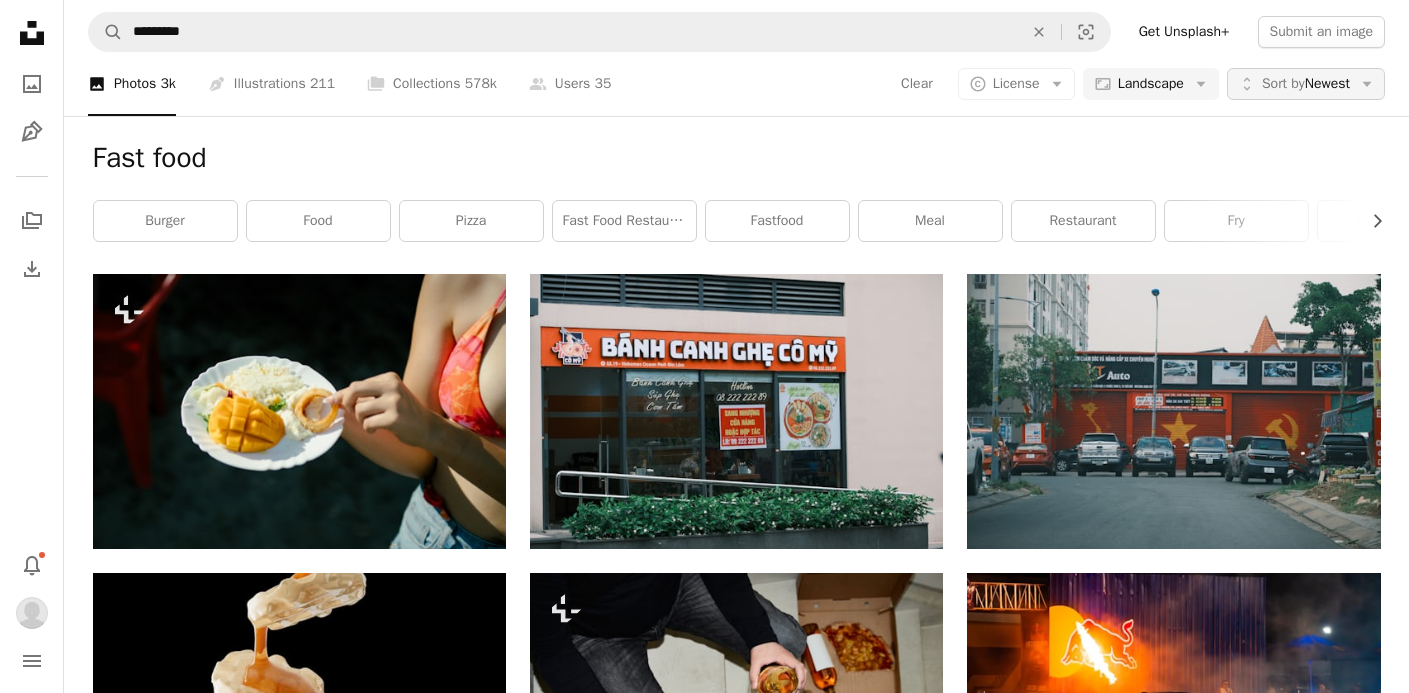 click on "Sort by  Newest" at bounding box center [1306, 84] 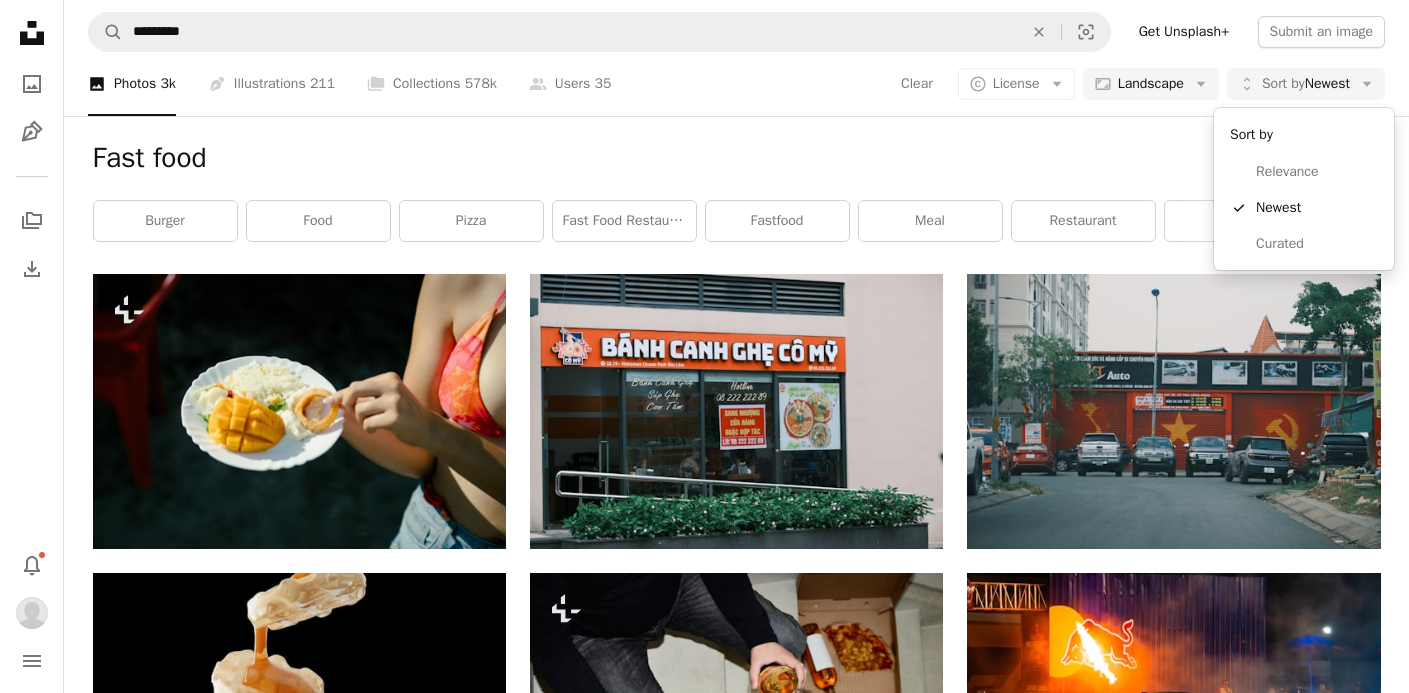 click on "Burger skewered with knife near black textile photo – Free Image on Unsplash" at bounding box center [704, 2205] 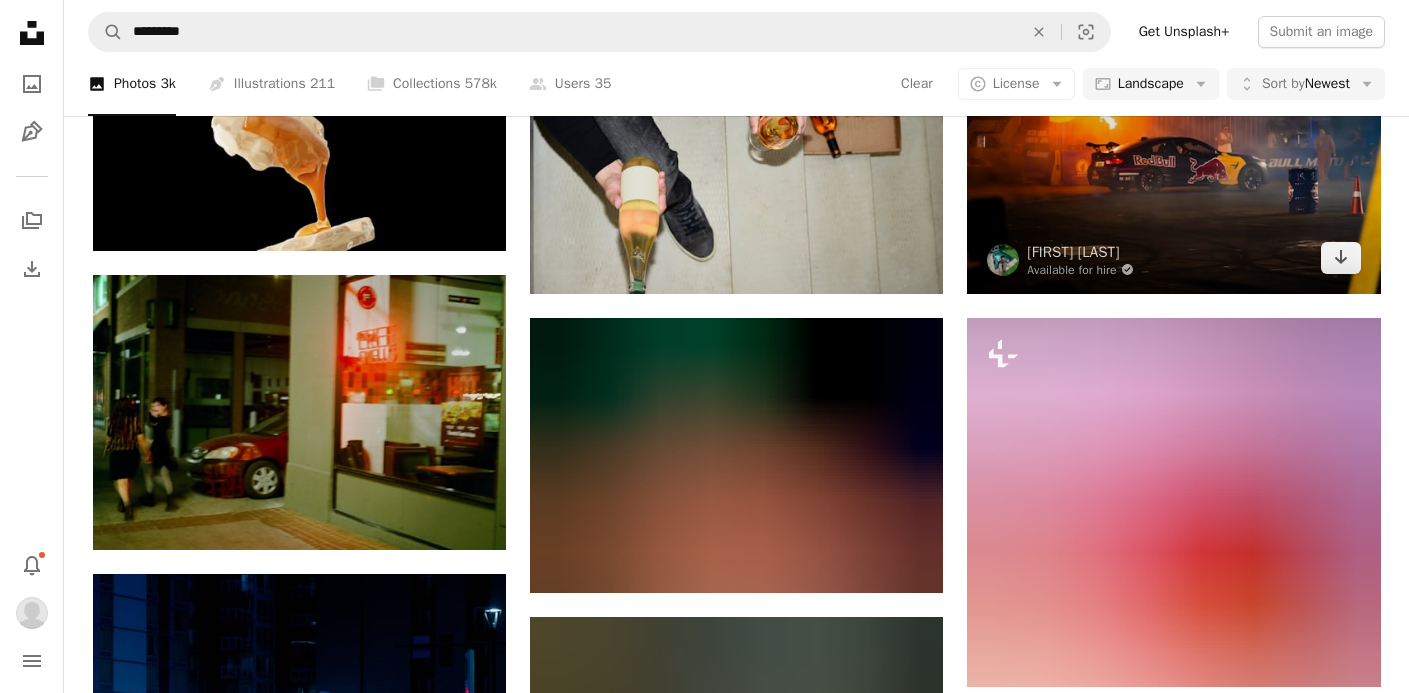 scroll, scrollTop: 0, scrollLeft: 0, axis: both 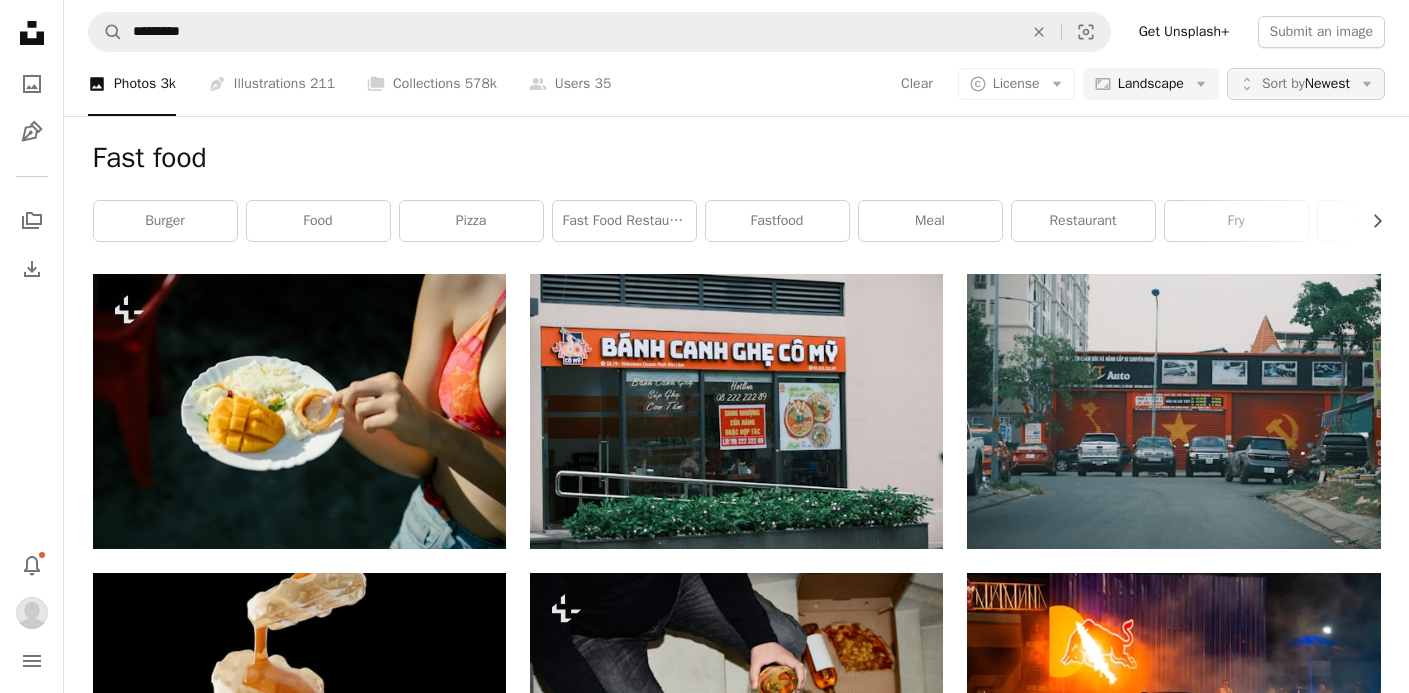 click on "Sort by" at bounding box center (1283, 83) 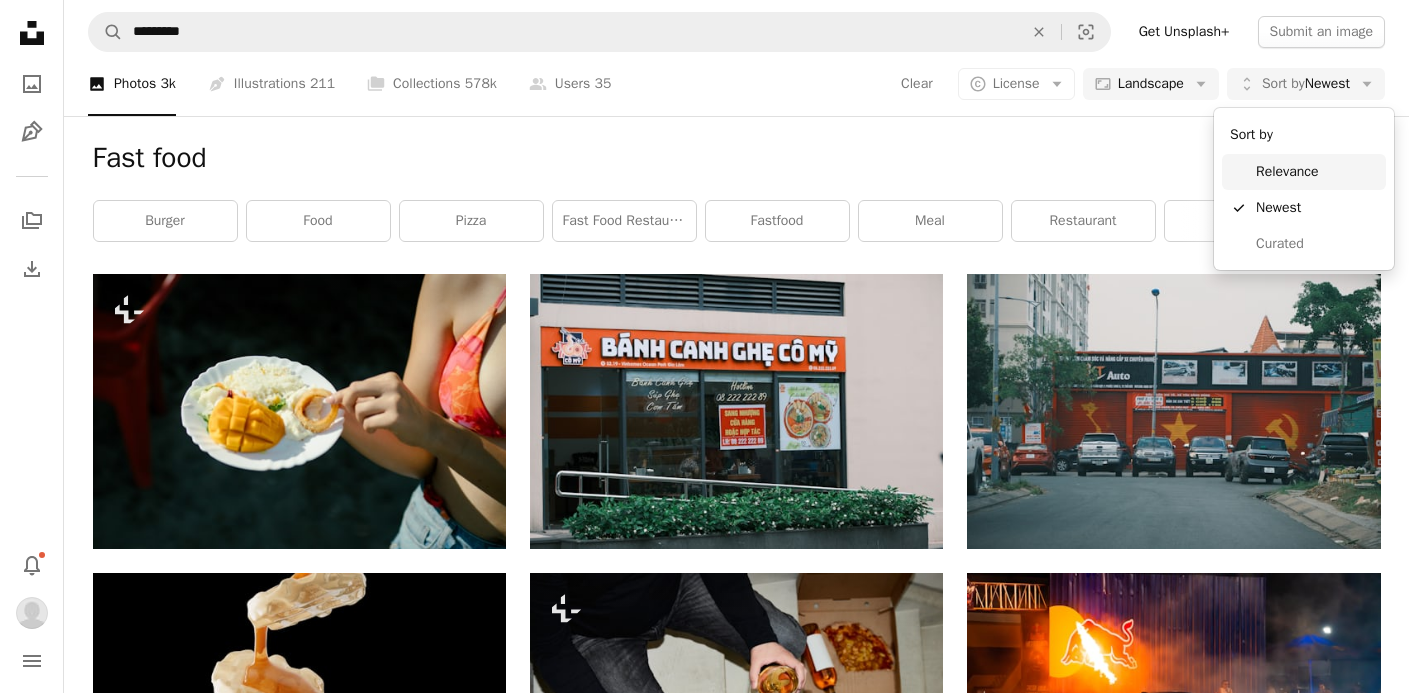 click on "Relevance" at bounding box center [1317, 172] 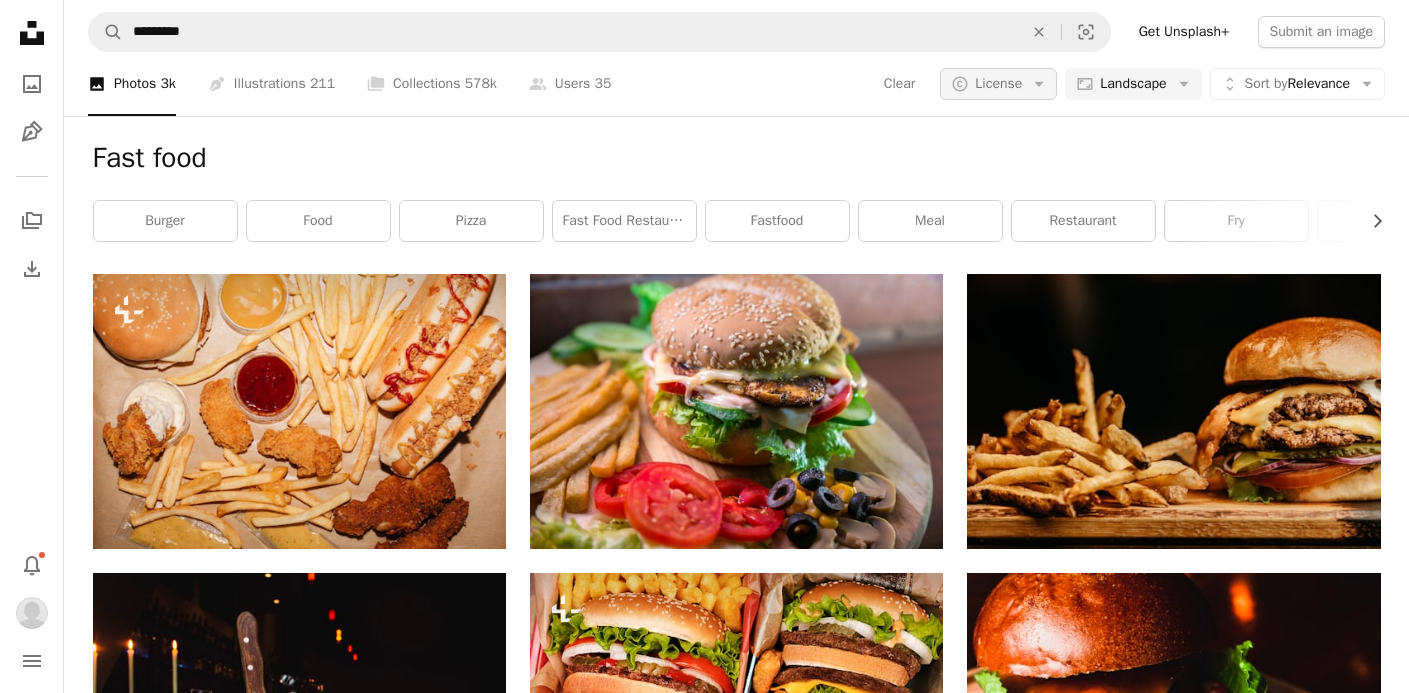 click on "License" at bounding box center (998, 83) 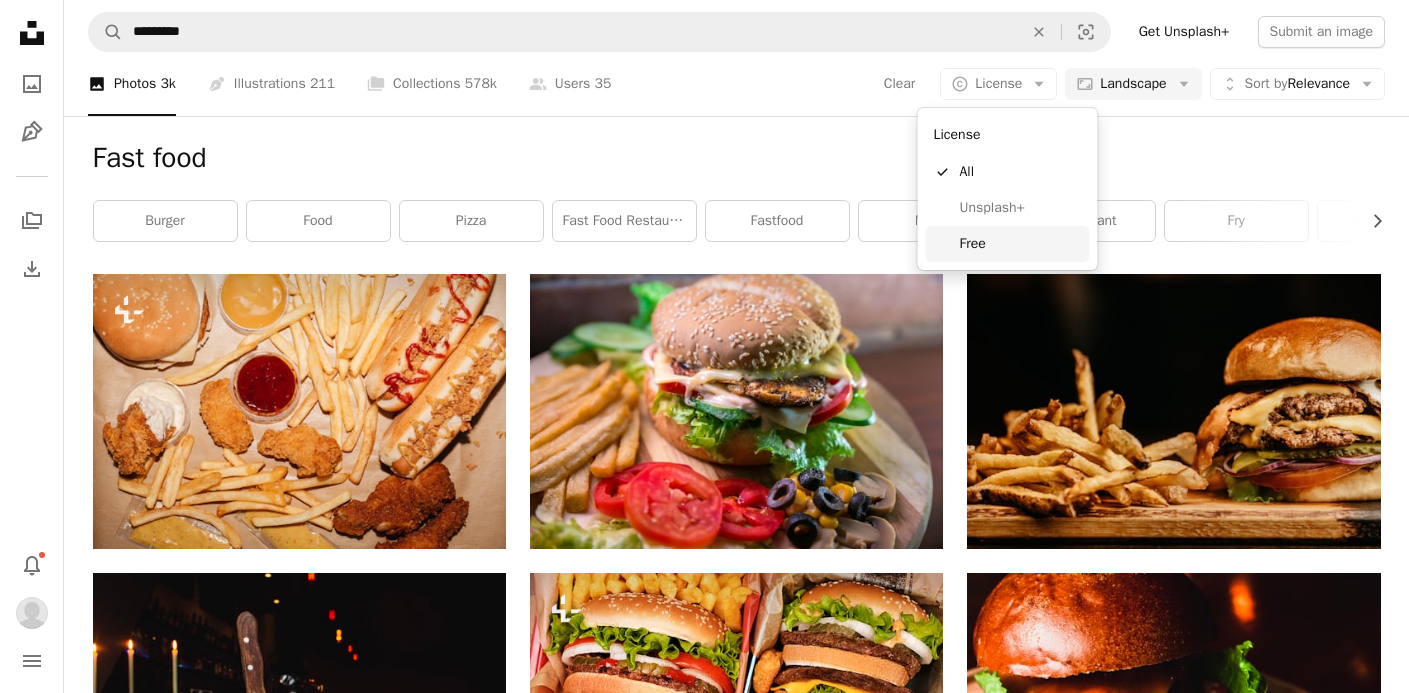 click on "Free" at bounding box center (1021, 244) 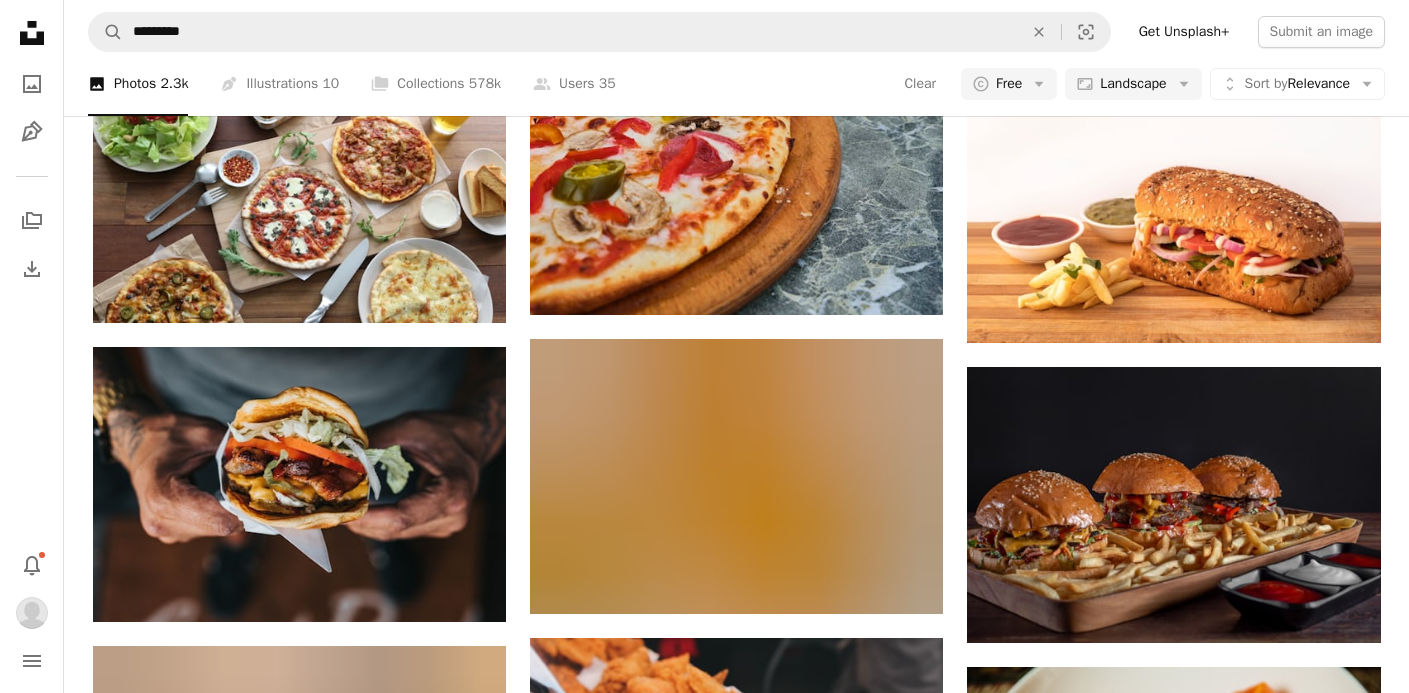 scroll, scrollTop: 824, scrollLeft: 0, axis: vertical 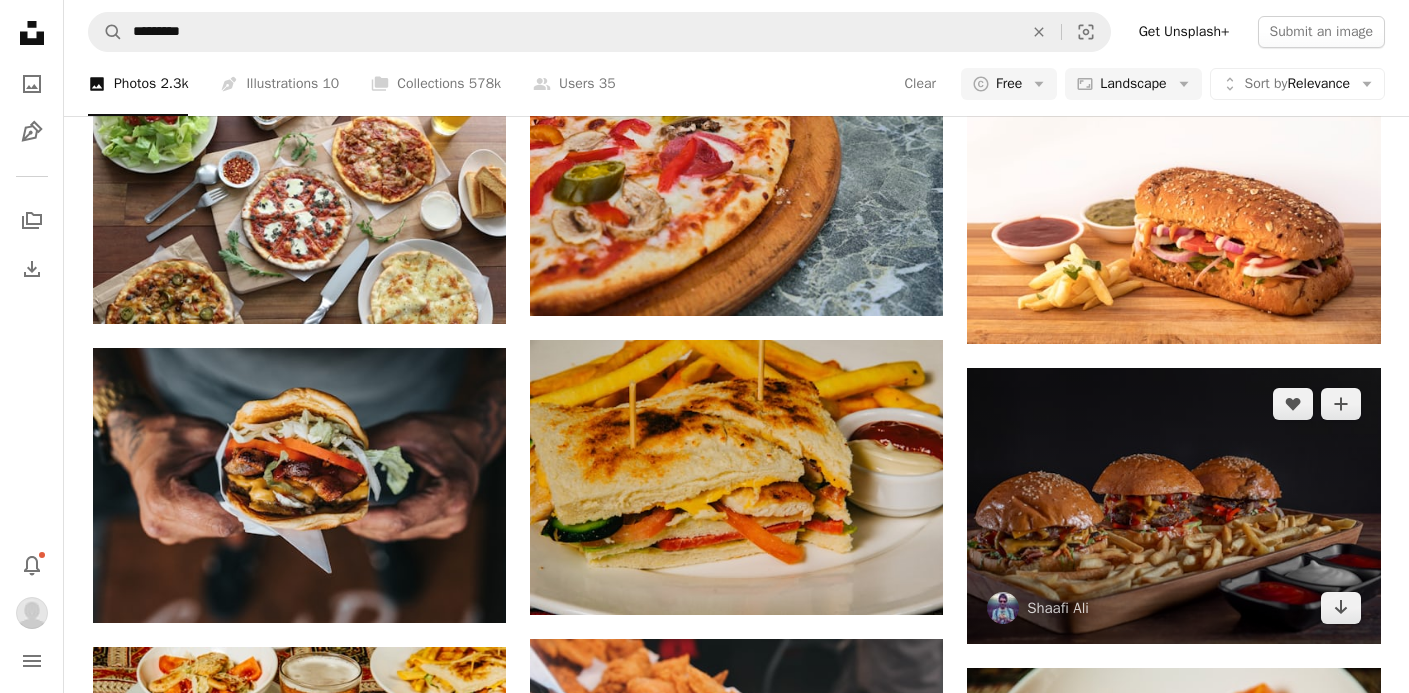 click at bounding box center (1173, 506) 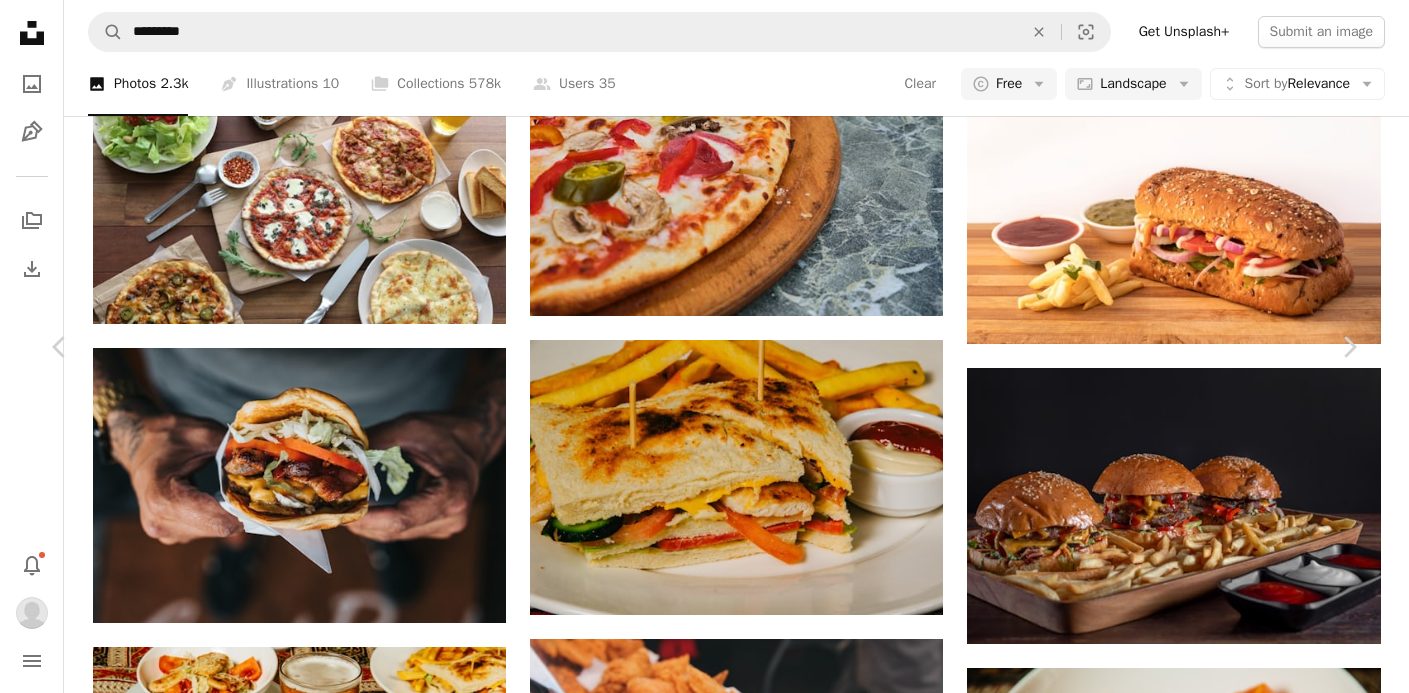 click on "Download" at bounding box center [1174, 3666] 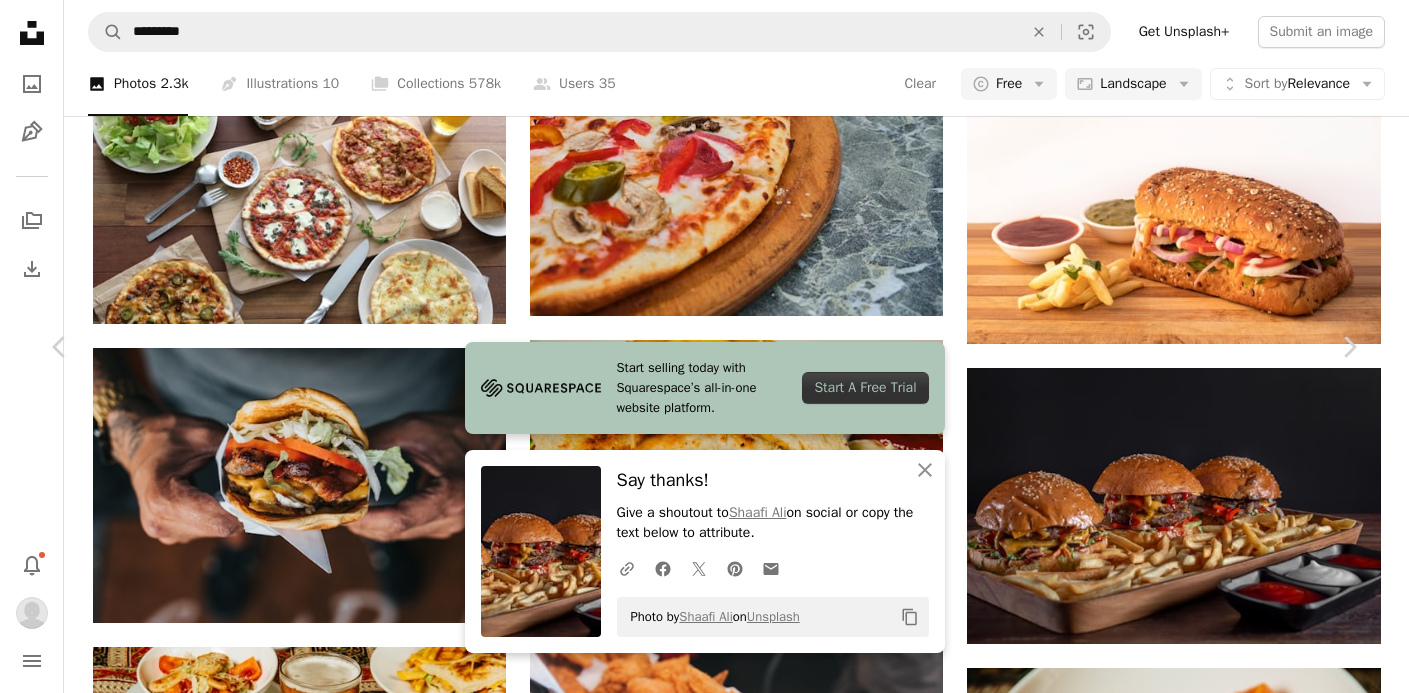 click on "An X shape" at bounding box center [20, 20] 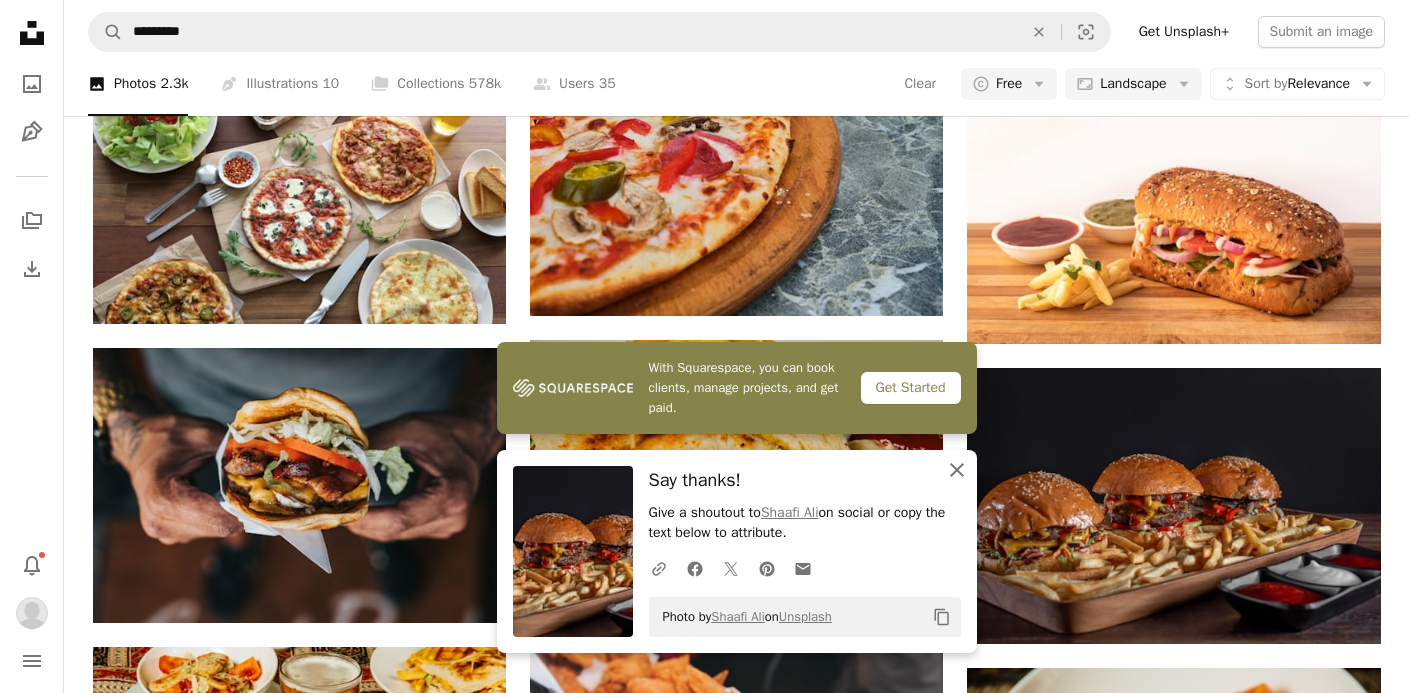 click 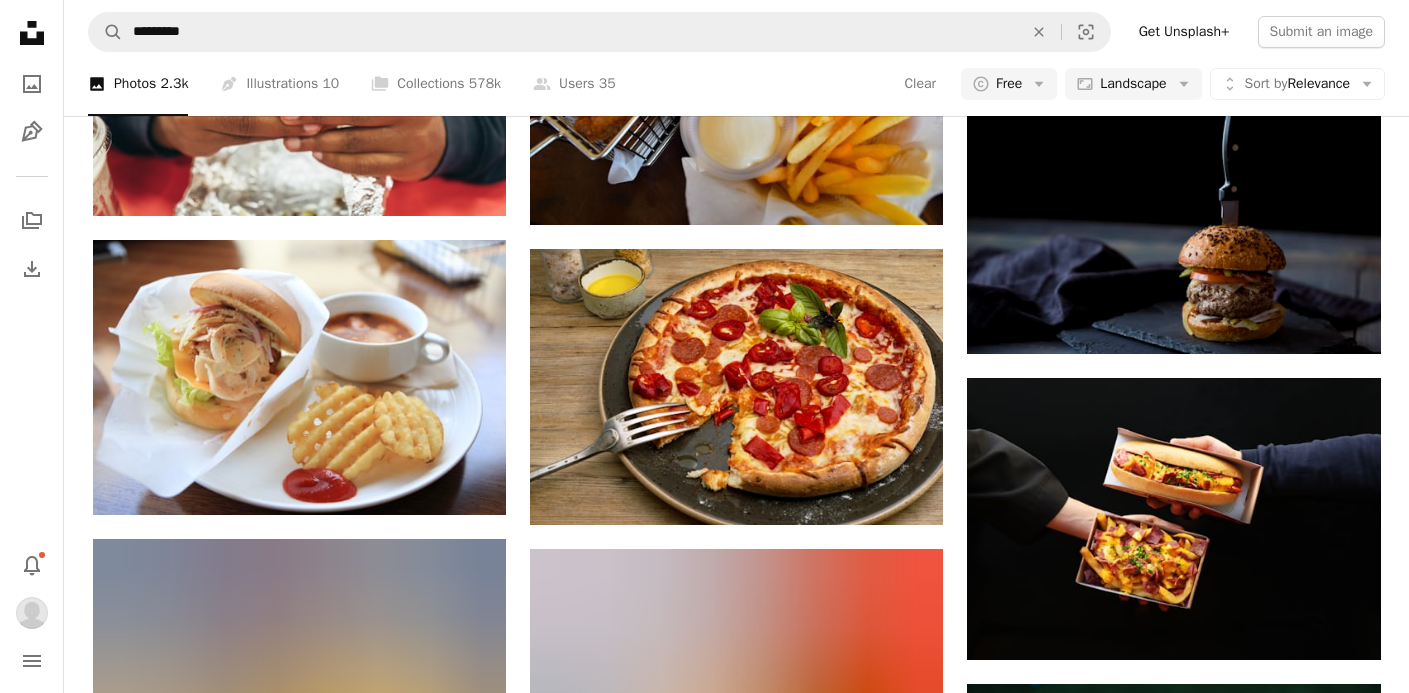 scroll, scrollTop: 4830, scrollLeft: 0, axis: vertical 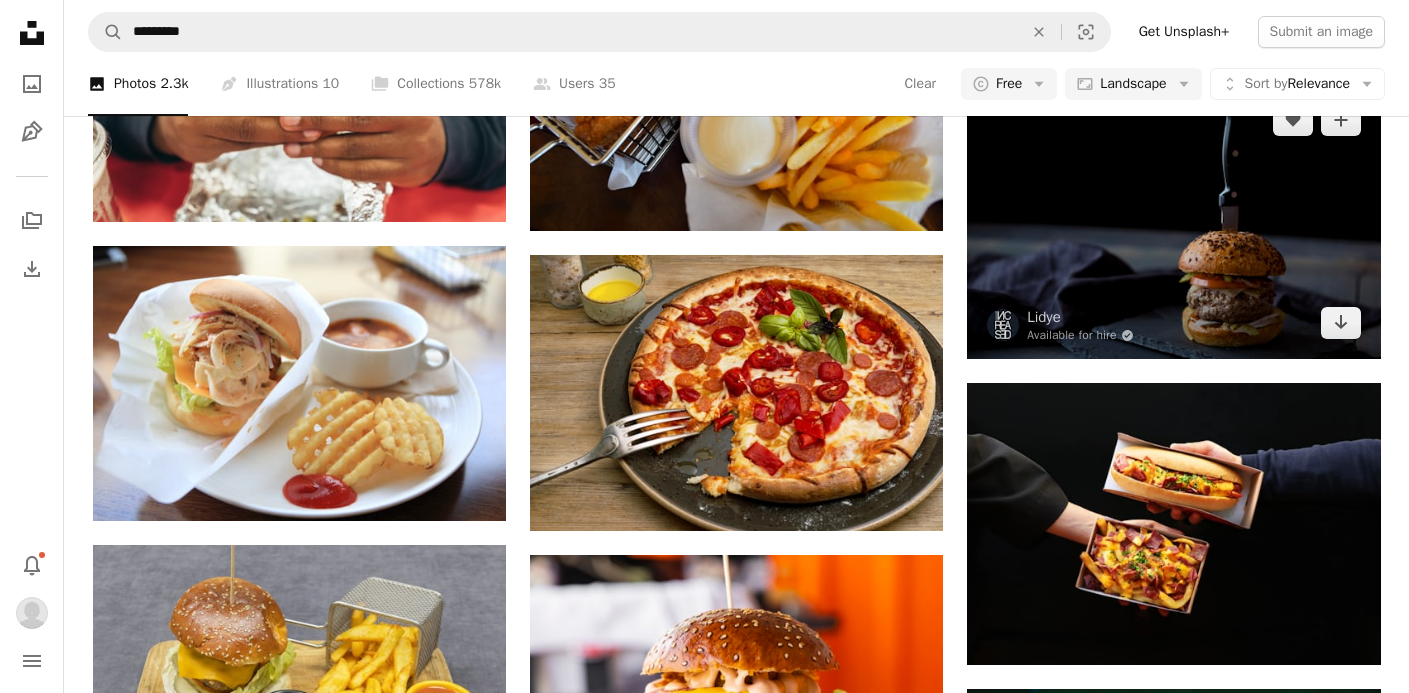 click at bounding box center (1173, 221) 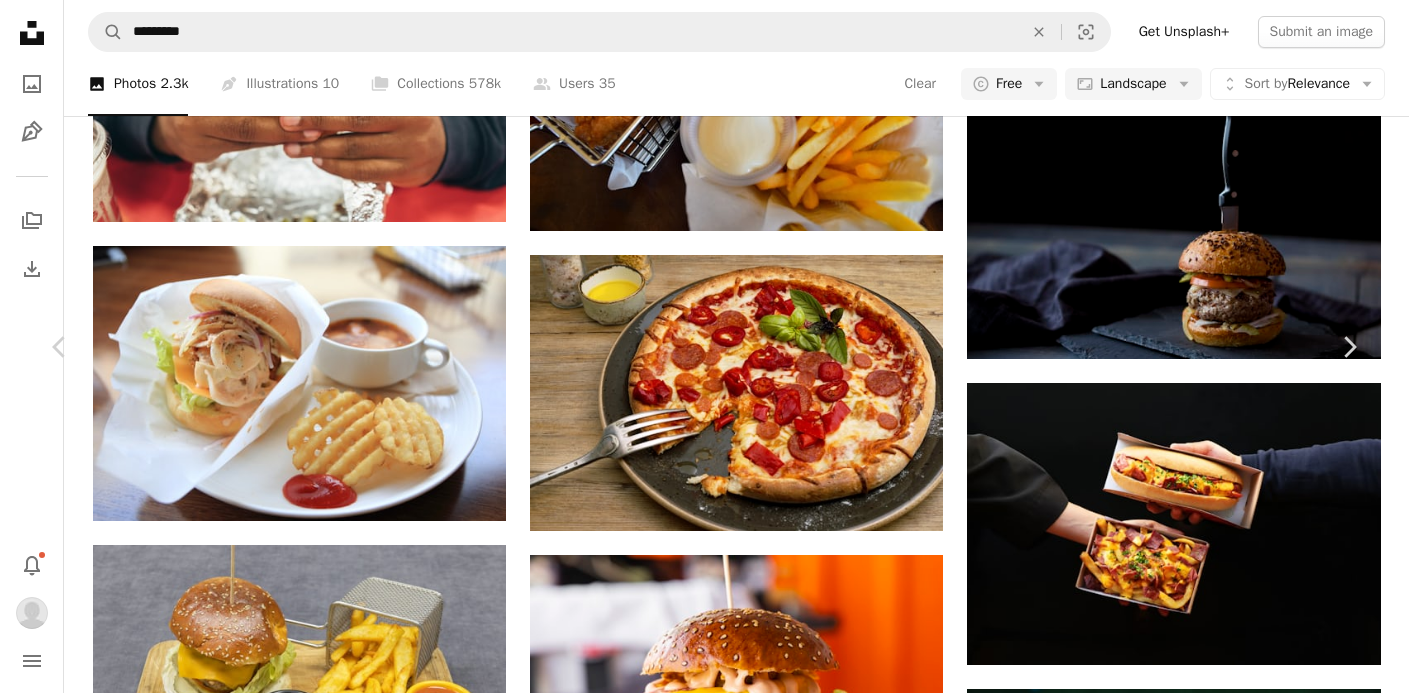 scroll, scrollTop: 0, scrollLeft: 0, axis: both 